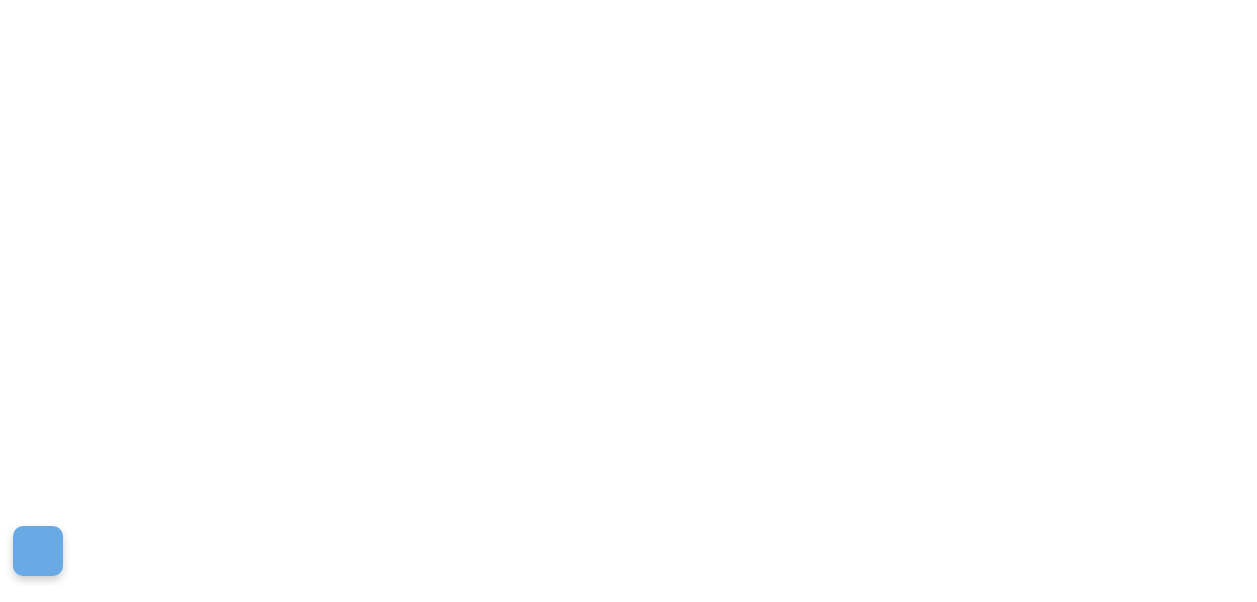 scroll, scrollTop: 0, scrollLeft: 0, axis: both 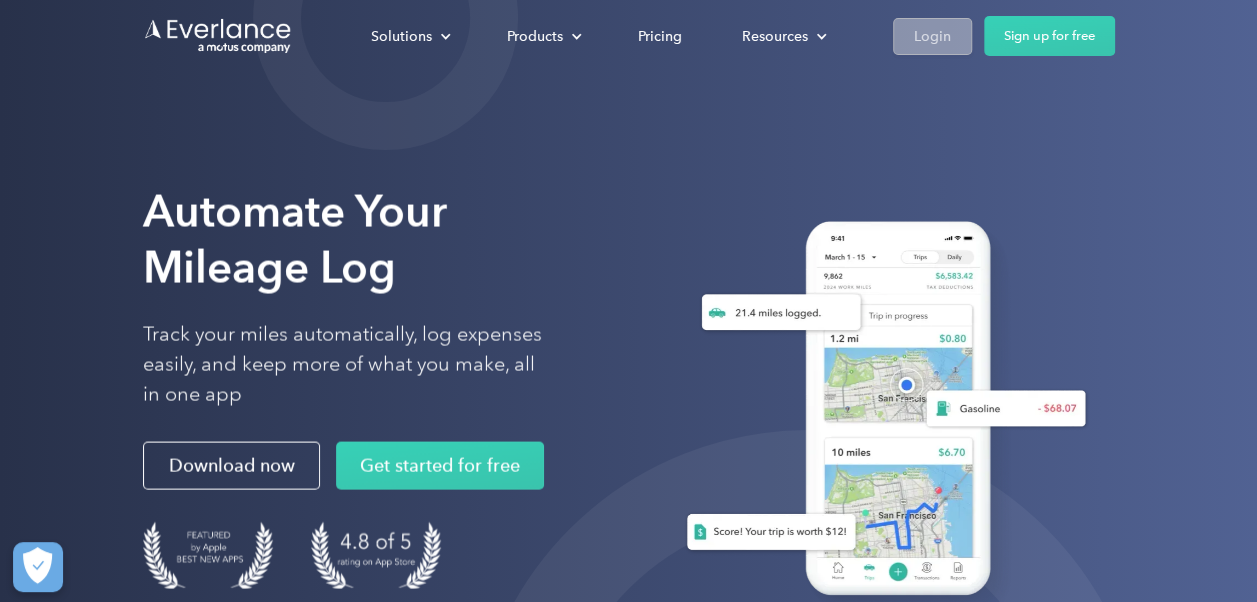 click on "Login" at bounding box center [932, 36] 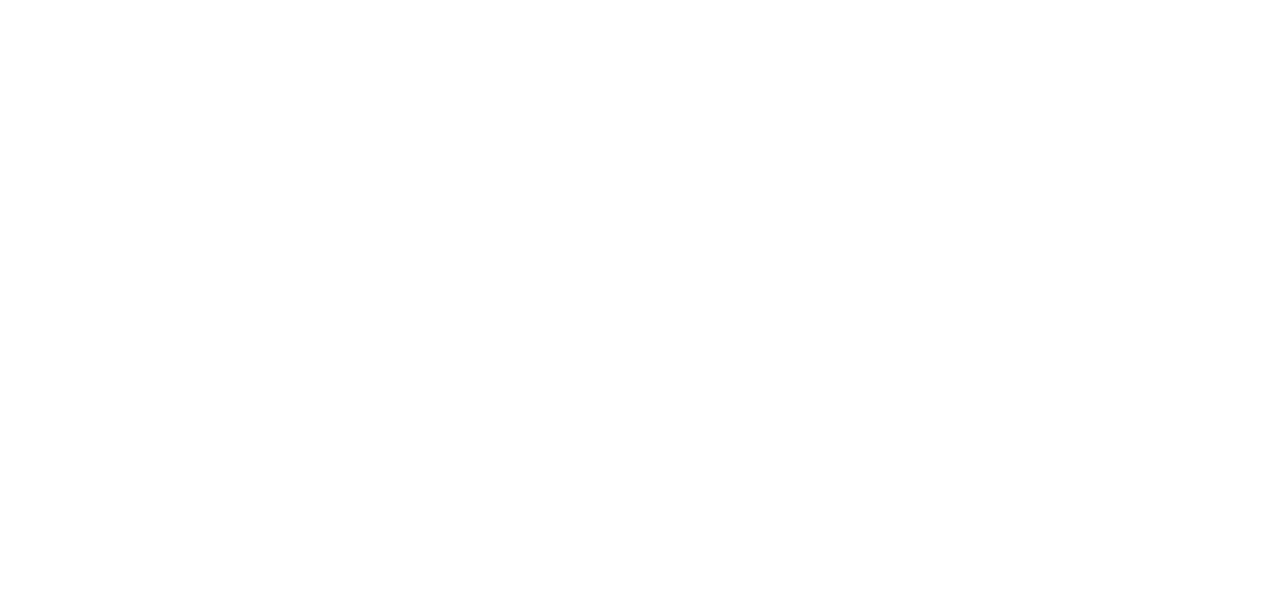 scroll, scrollTop: 0, scrollLeft: 0, axis: both 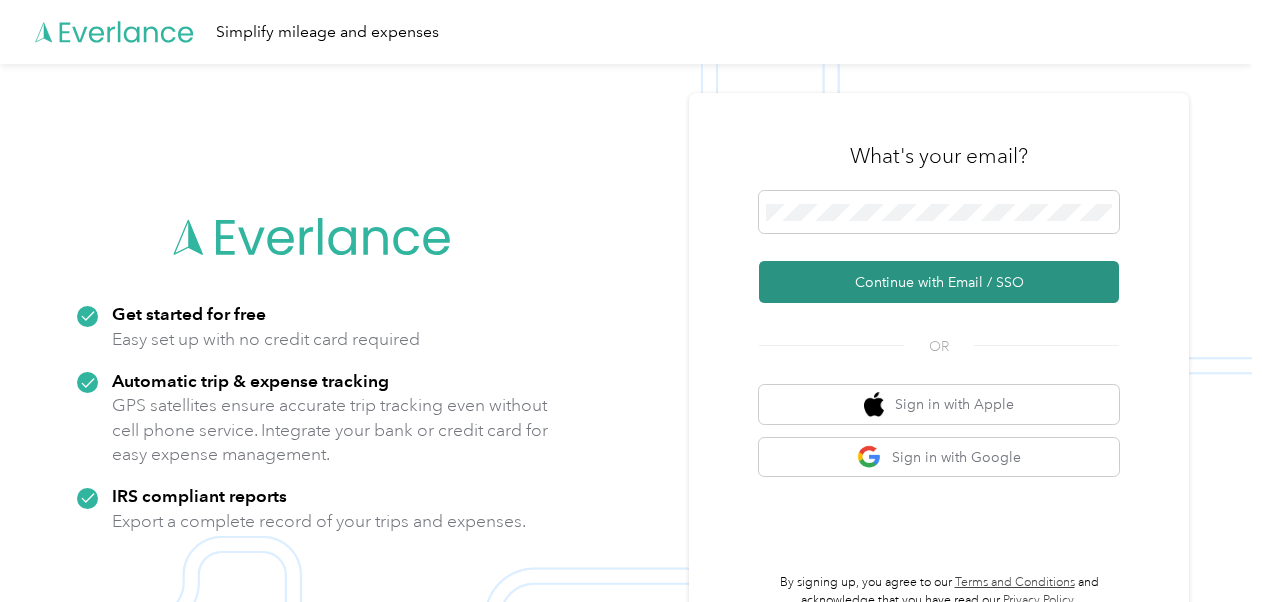 click on "Continue with Email / SSO" at bounding box center [939, 282] 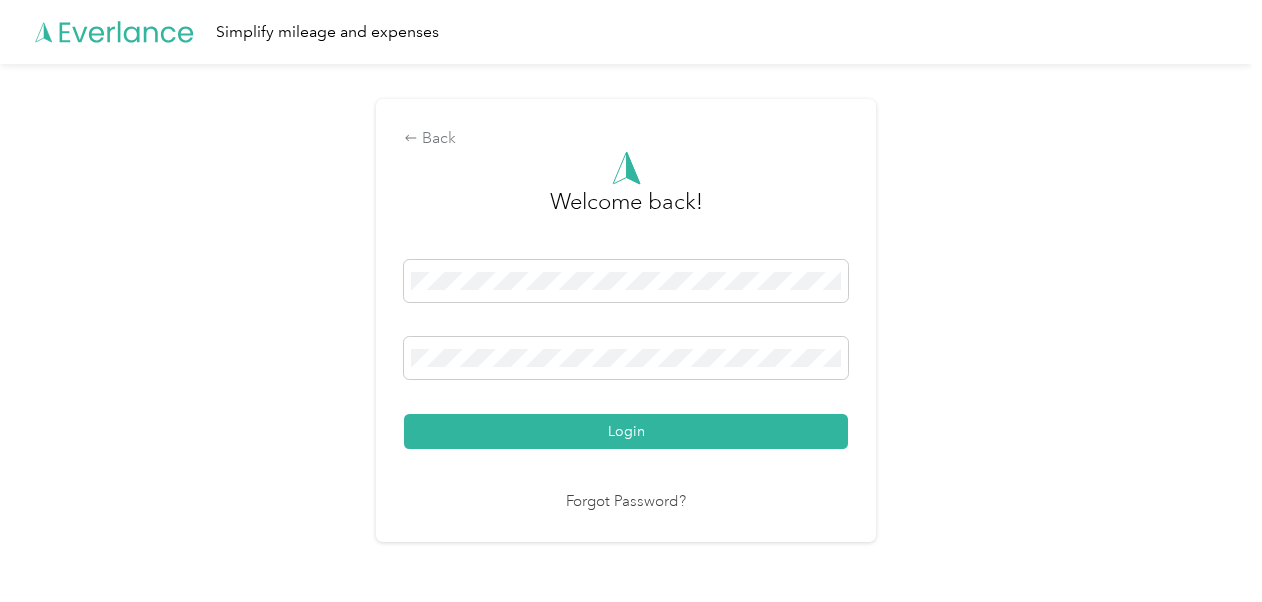 click on "Login" at bounding box center [626, 431] 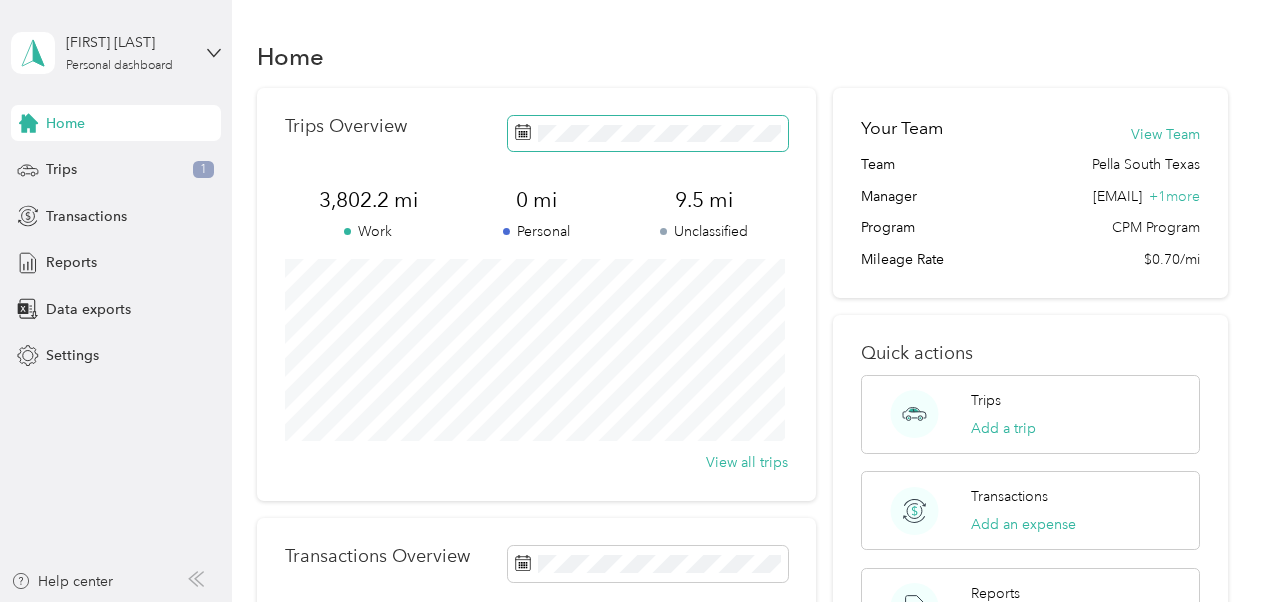 click 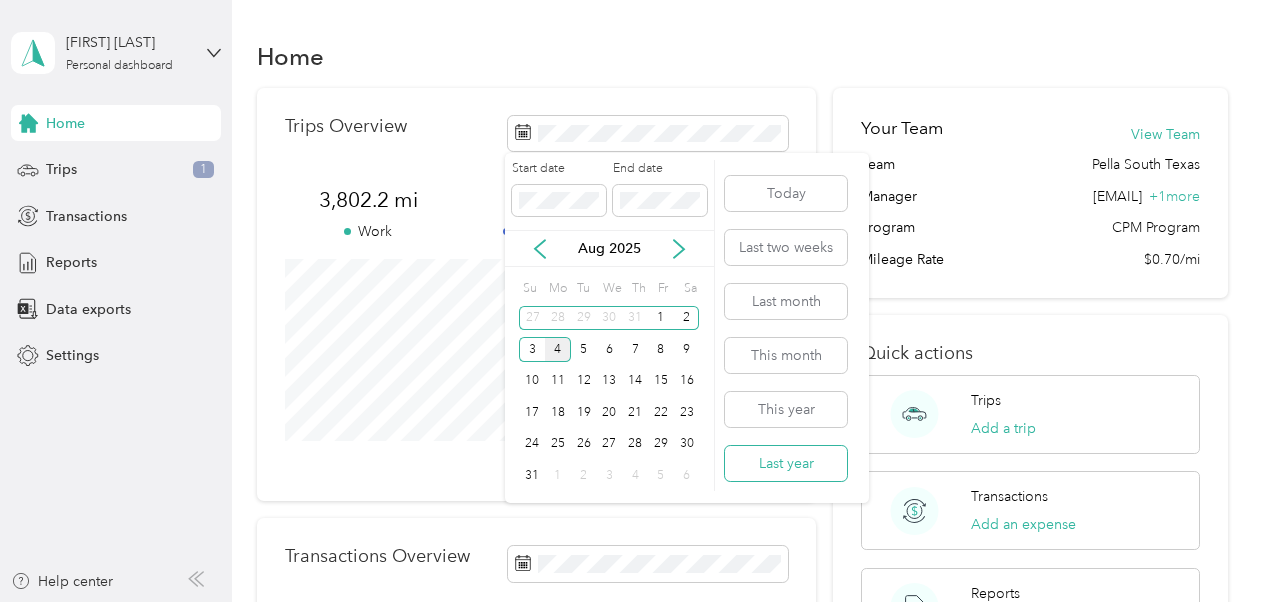 click on "Last year" at bounding box center [786, 463] 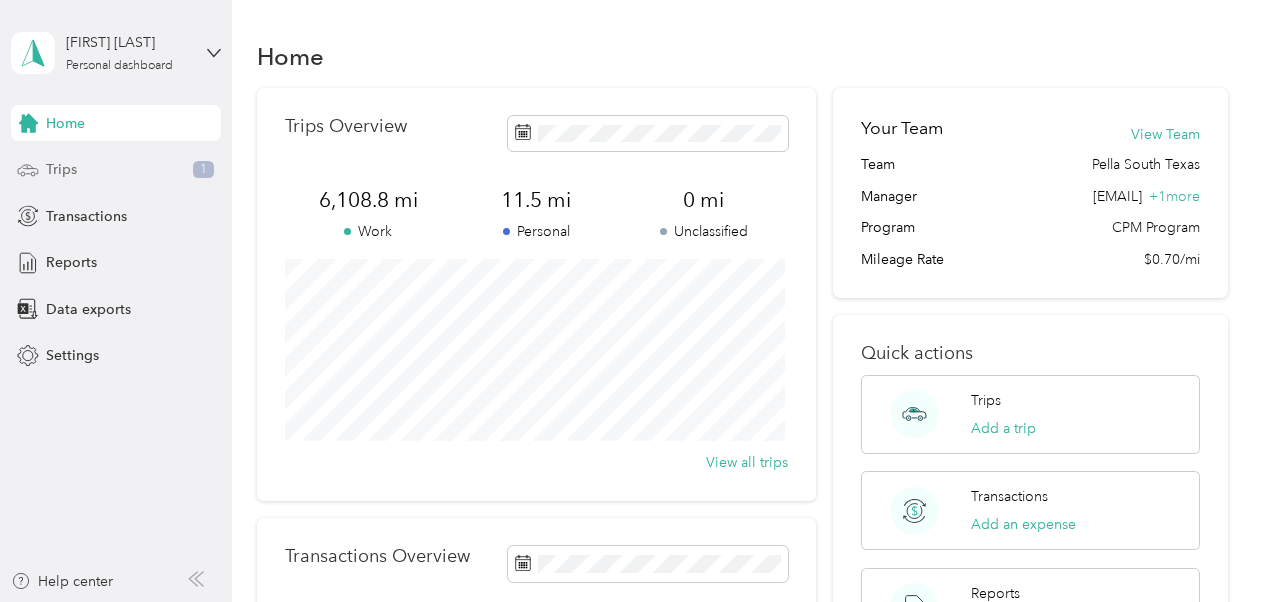 click on "Trips 1" at bounding box center (116, 170) 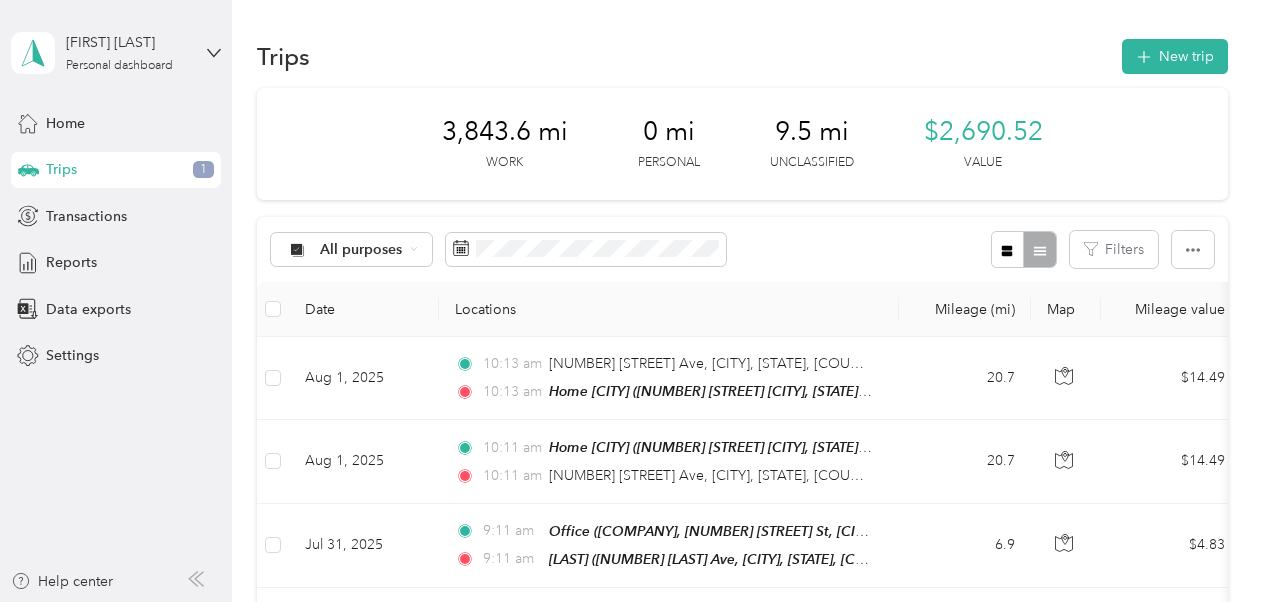 click on "Trips New trip [DISTANCE]   mi Work 0   mi Personal 9.5   mi Unclassified [CURRENCY] Value All purposes Filters Date Locations Mileage (mi) Map Mileage value Purpose Track Method Report                     [DATE] [TIME] [NUMBER] [STREET] Ave, [CITY], [STATE], [COUNTRY] [TIME] Home [CITY] ([NUMBER] [STREET] [CITY], [STATE], [COUNTRY] , [CITY], [STATE]) [DISTANCE] [CURRENCY] Sales Appt Manual -- [DATE] [TIME] Home [CITY] ([NUMBER] [STREET] [CITY], [STATE], [COUNTRY] , [CITY], [STATE]) [TIME] [NUMBER] [STREET] Ave, [CITY], [STATE], [COUNTRY] [DISTANCE] [CURRENCY] Business Development Manual -- [DATE] [TIME] Office ([COMPANY], [NUMBER] [STREET] St, [CITY], [STATE]  [ZIP], [COUNTRY] , [CITY], [STATE]) [TIME] [LAST] ([NUMBER] [LAST] Ave, [CITY], [STATE], [COUNTRY] , [CITY], [STATE]) [DISTANCE] [CURRENCY] Sales Appt Manual -- [DATE] [TIME] [LAST] ([NUMBER] [LAST] Ave, [CITY], [STATE], [COUNTRY] , [CITY], [STATE]) [TIME] [DISTANCE] [CURRENCY] Sales Appt Manual -- [DATE] [TIME] [TIME] [DISTANCE] -- 27" at bounding box center (742, 1338) 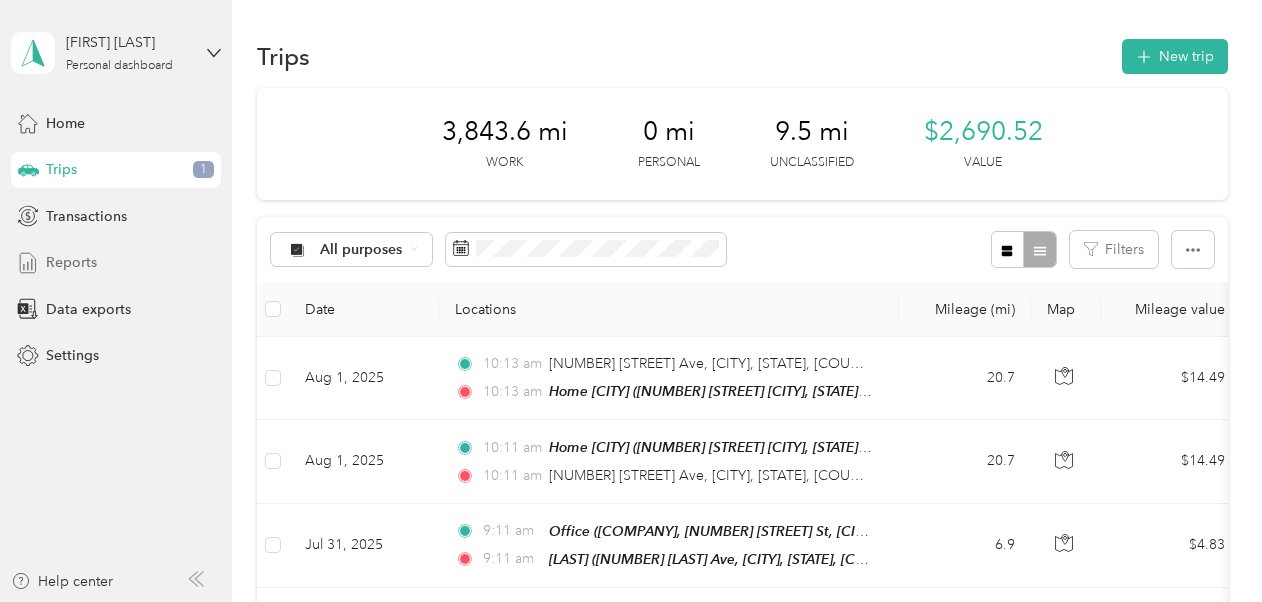 click on "Reports" at bounding box center (71, 262) 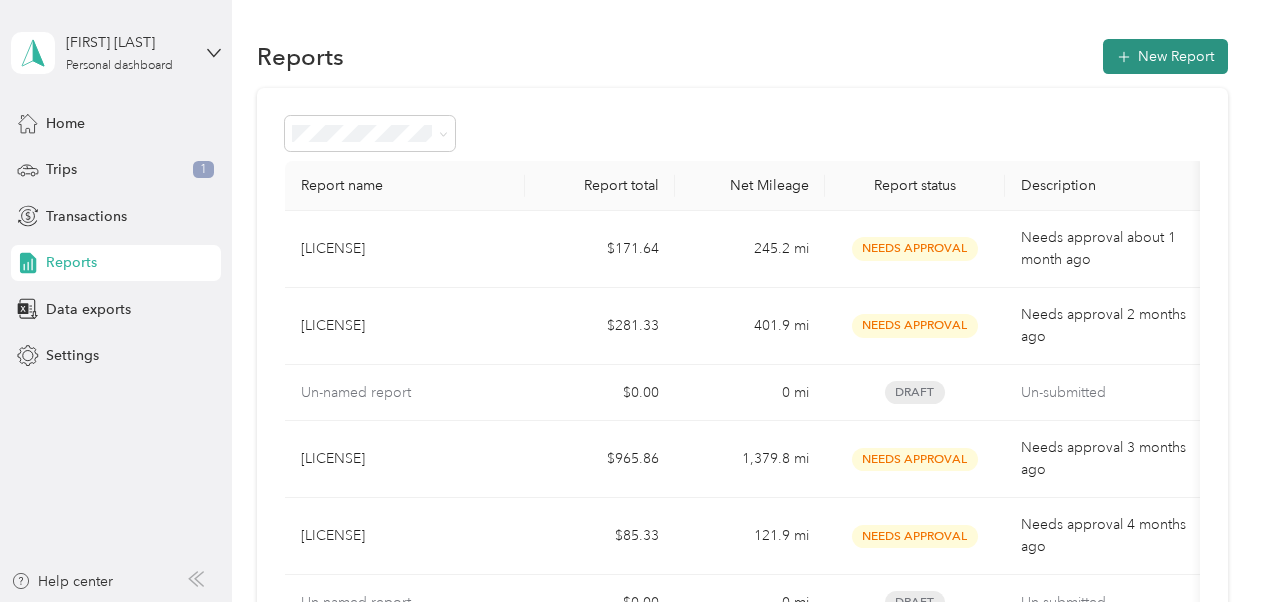 click on "New Report" at bounding box center [1165, 56] 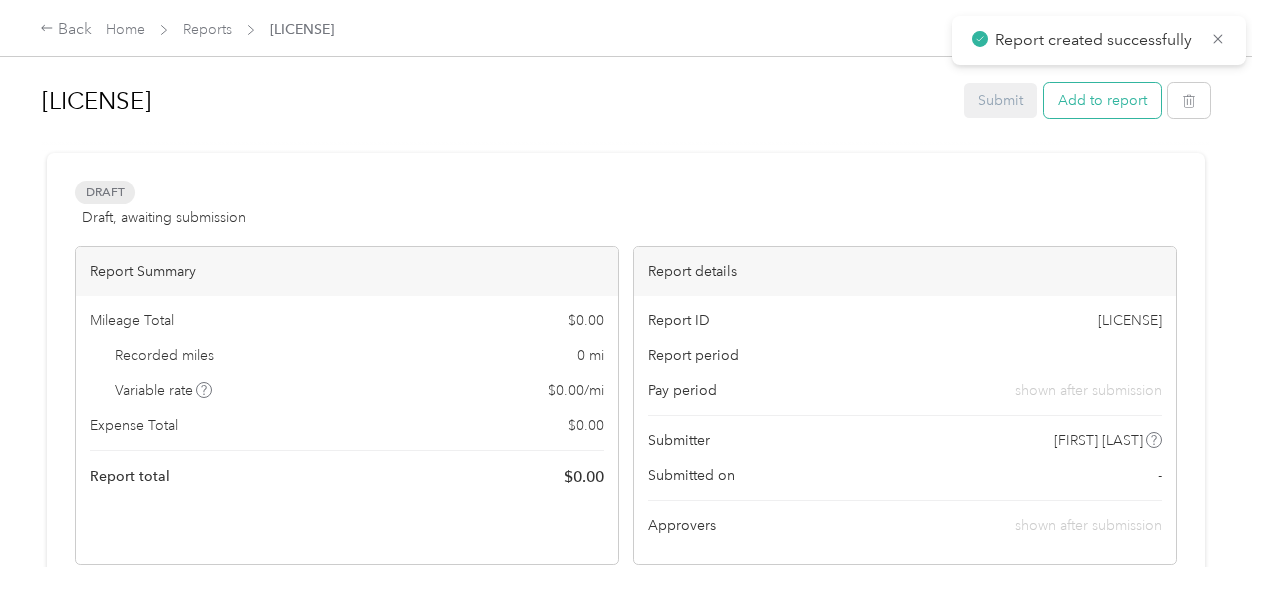 click on "Add to report" at bounding box center (1102, 100) 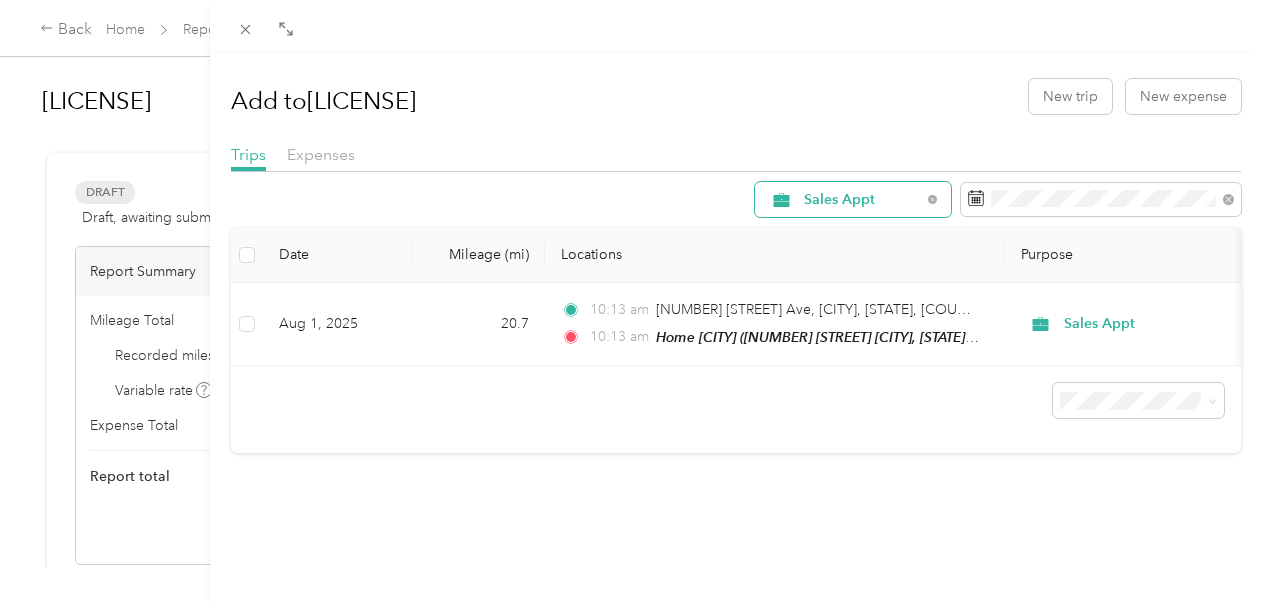 click on "Sales Appt" at bounding box center (862, 200) 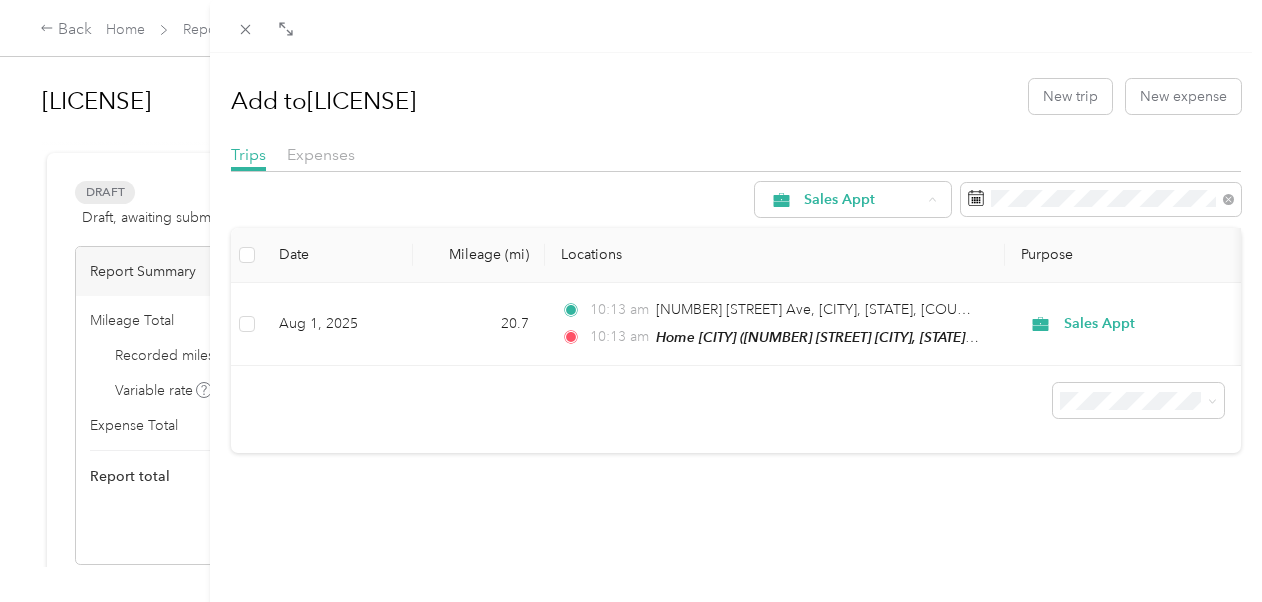 click on "All Purposes" at bounding box center (863, 236) 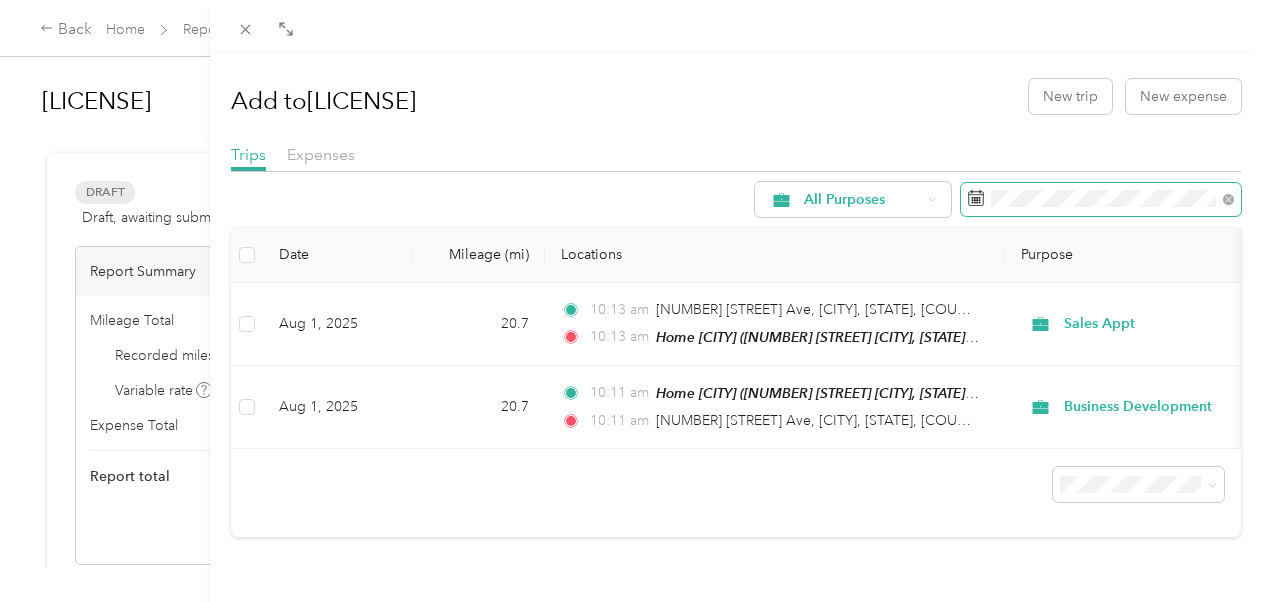 click at bounding box center (1101, 200) 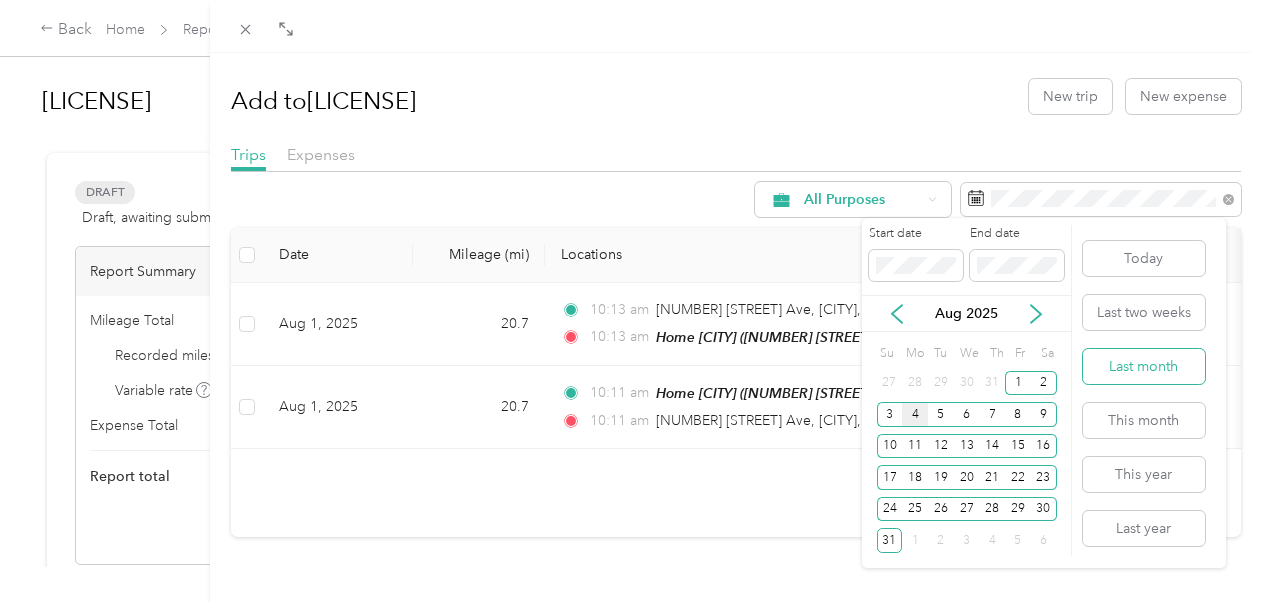 click on "Last month" at bounding box center (1144, 366) 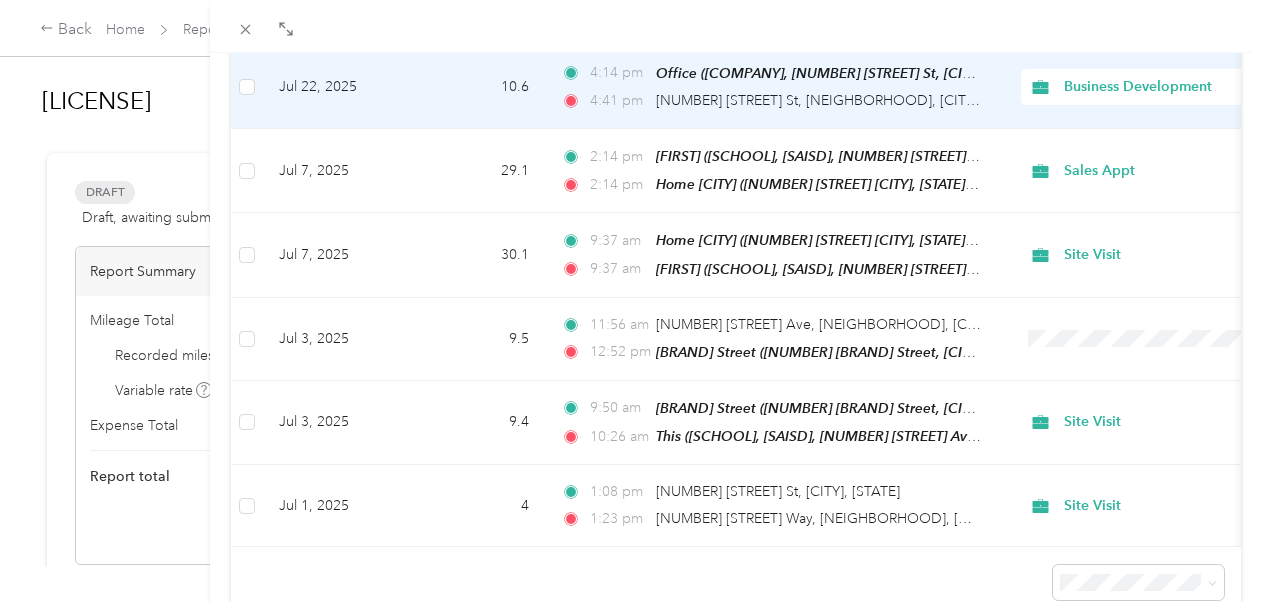 scroll, scrollTop: 754, scrollLeft: 0, axis: vertical 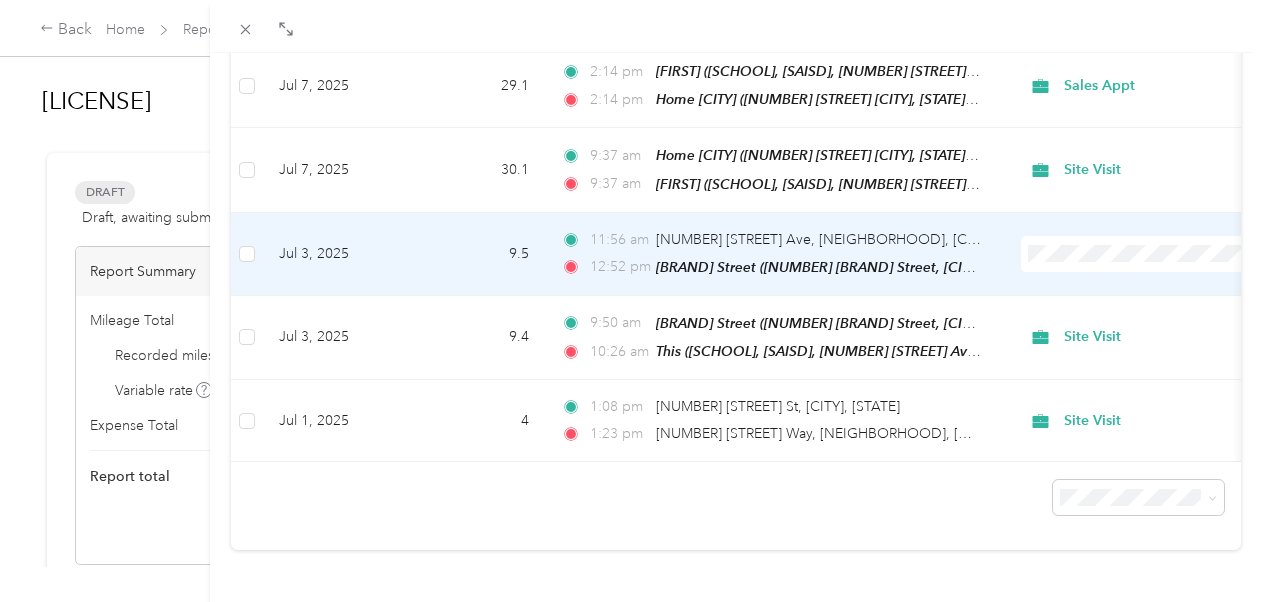 click on "Site Visit" at bounding box center (1156, 403) 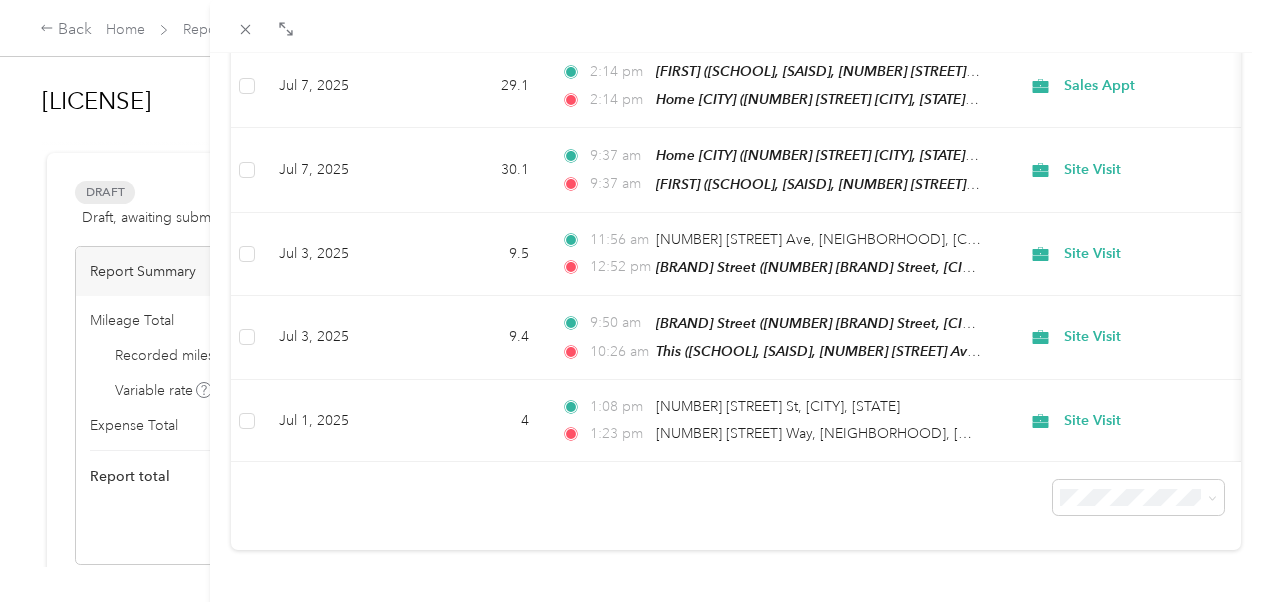 click on "100 per load" at bounding box center (1093, 443) 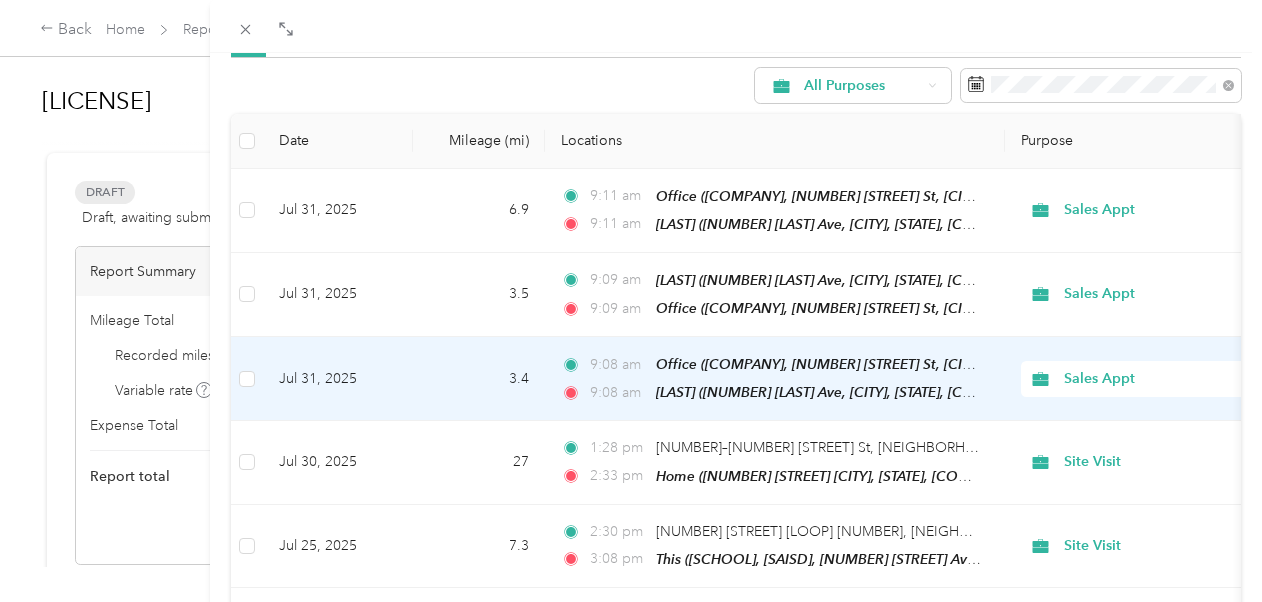 scroll, scrollTop: 54, scrollLeft: 0, axis: vertical 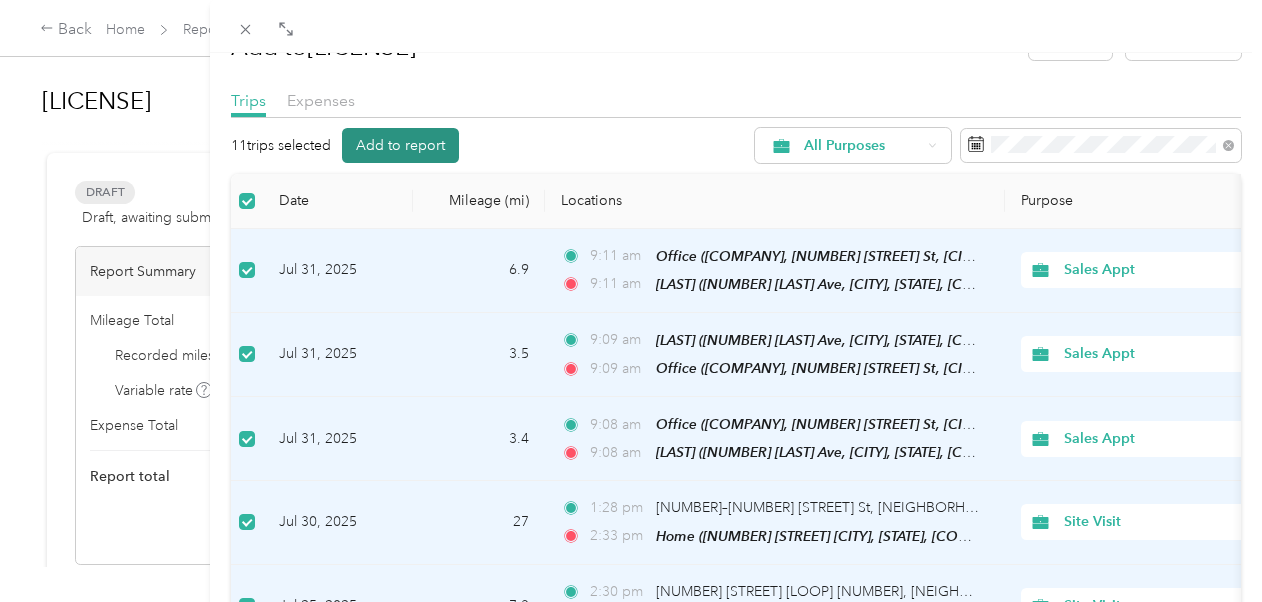 click on "Add to report" at bounding box center (400, 145) 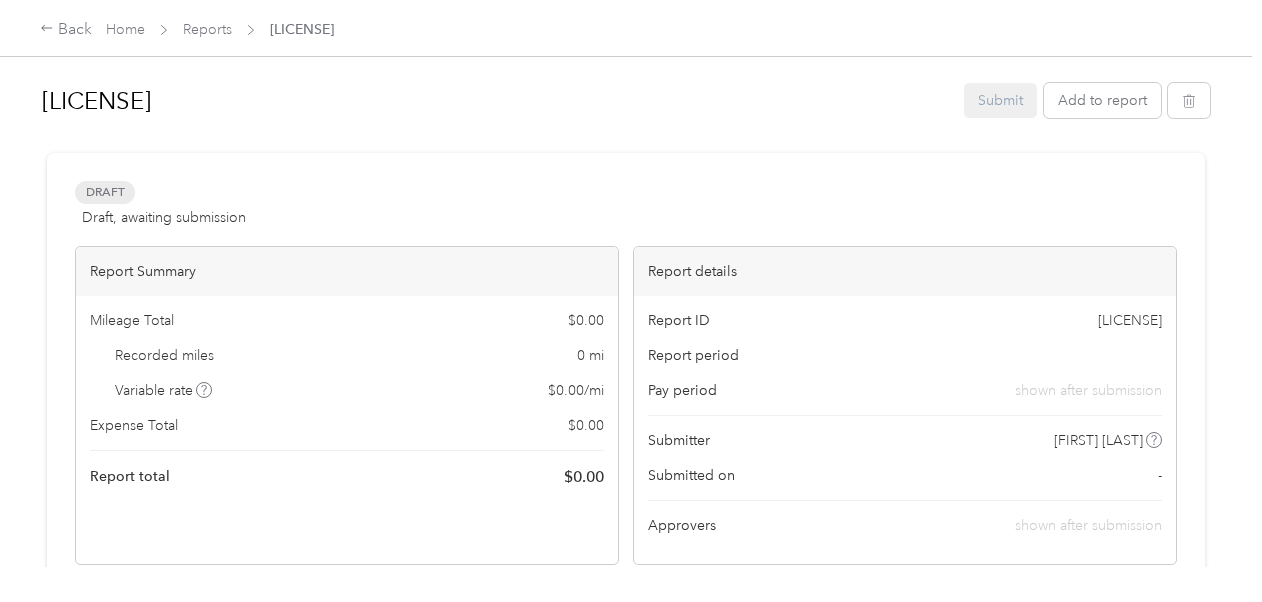 scroll, scrollTop: 0, scrollLeft: 0, axis: both 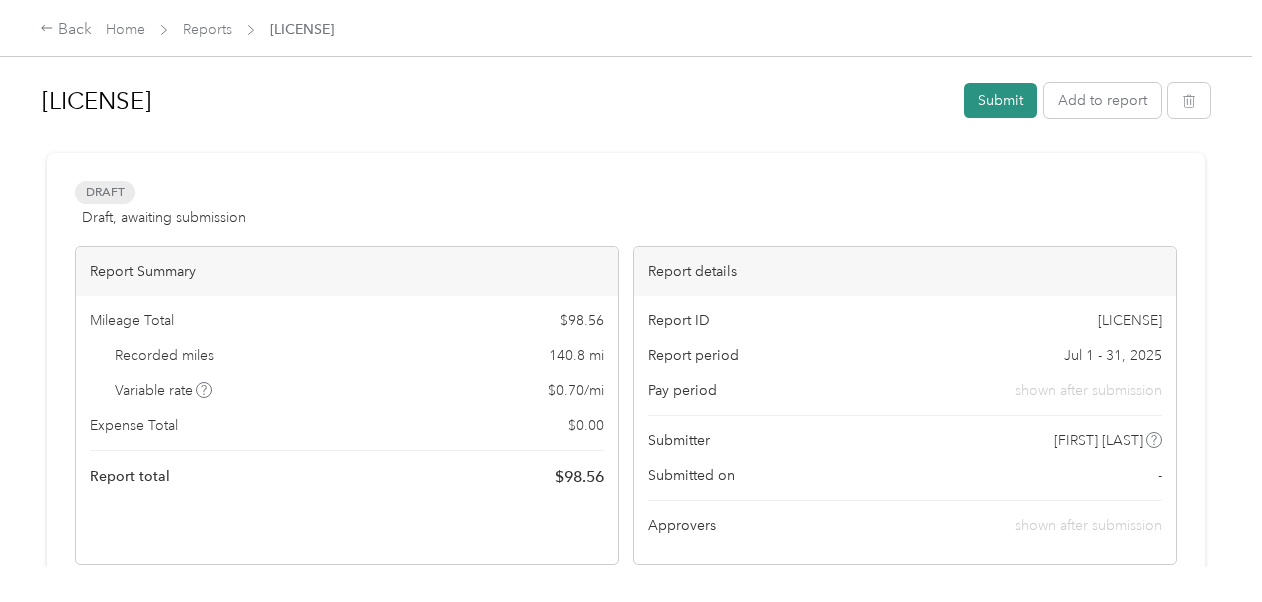 click on "Submit" at bounding box center [1000, 100] 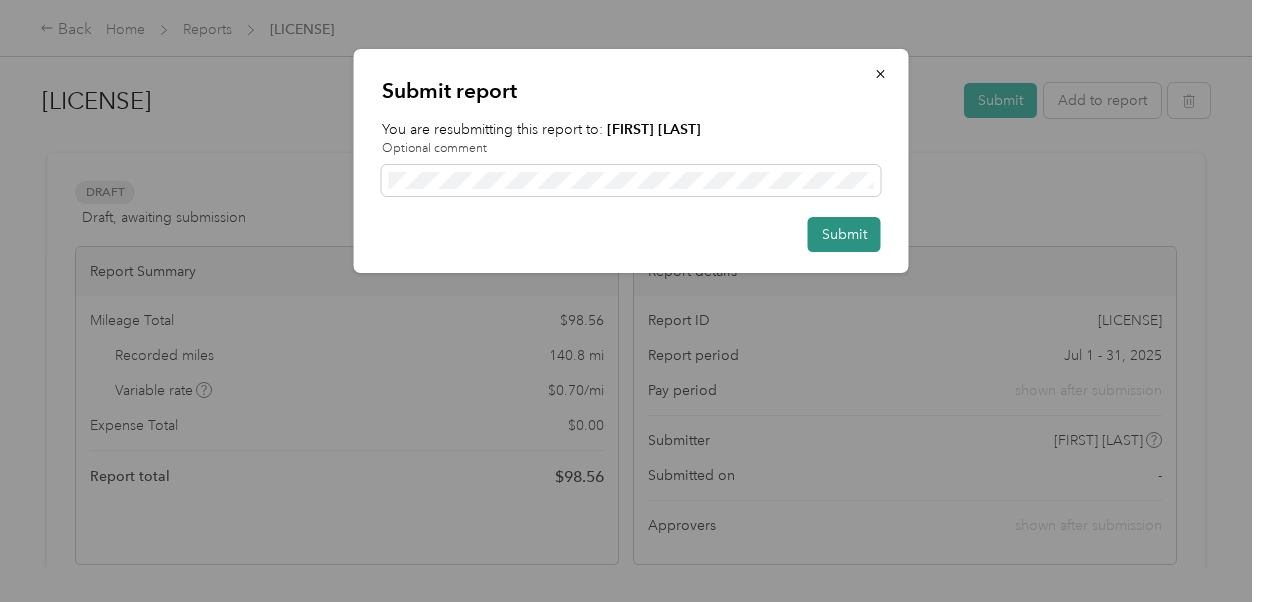 click on "Submit" at bounding box center (844, 234) 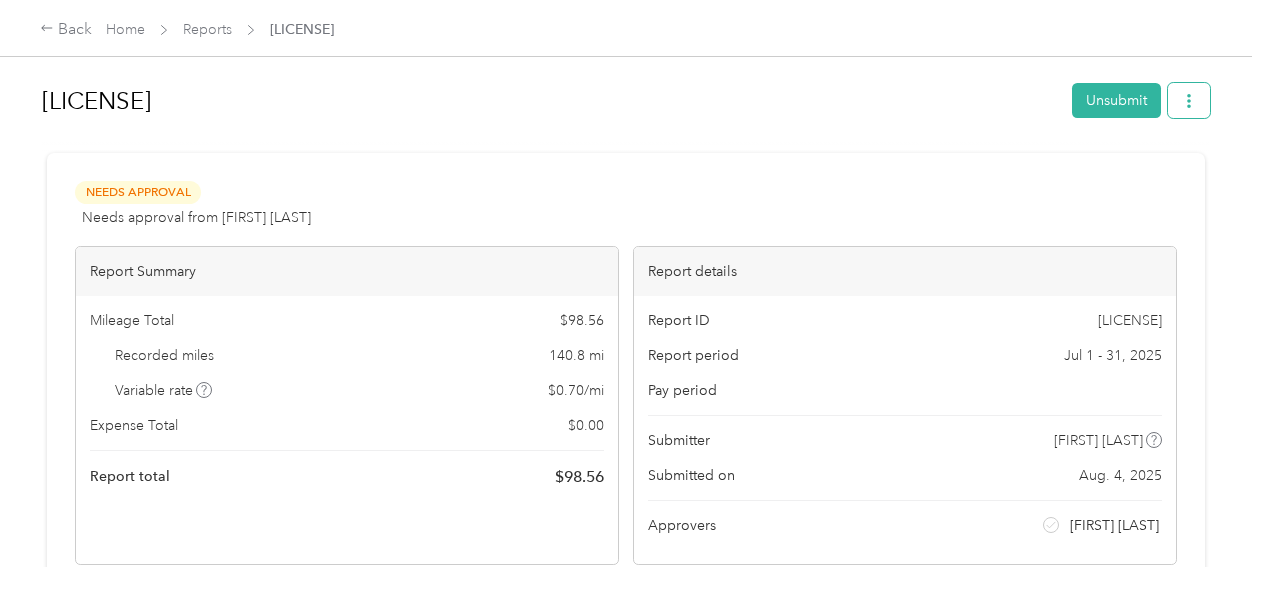 click 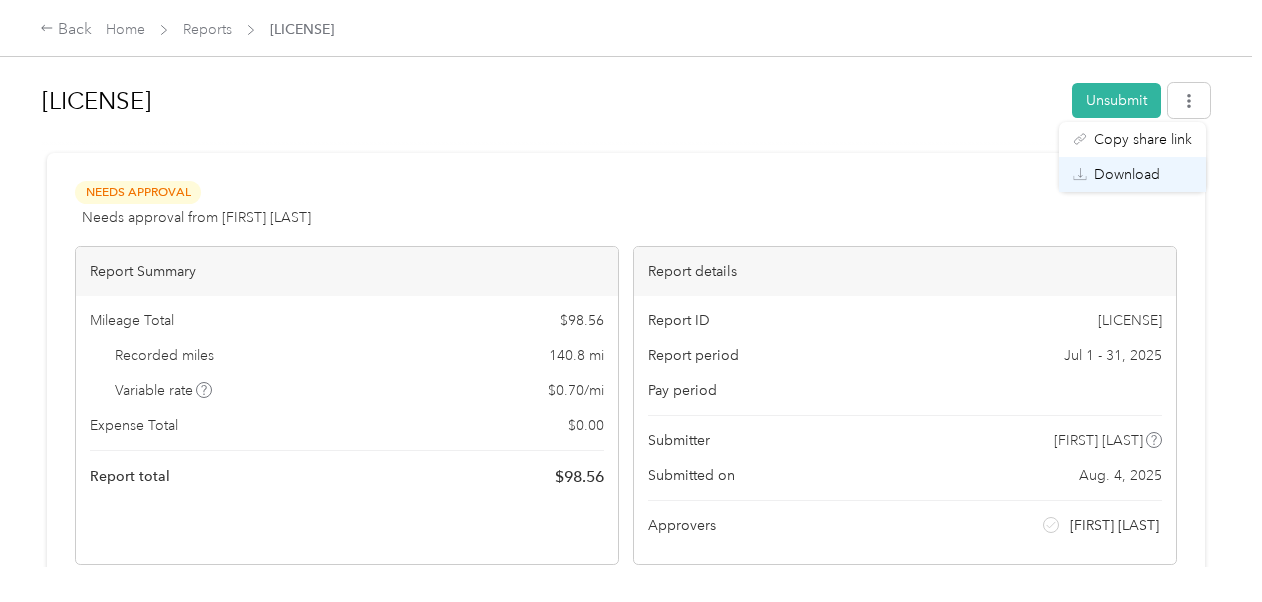 click on "Download" at bounding box center (1127, 174) 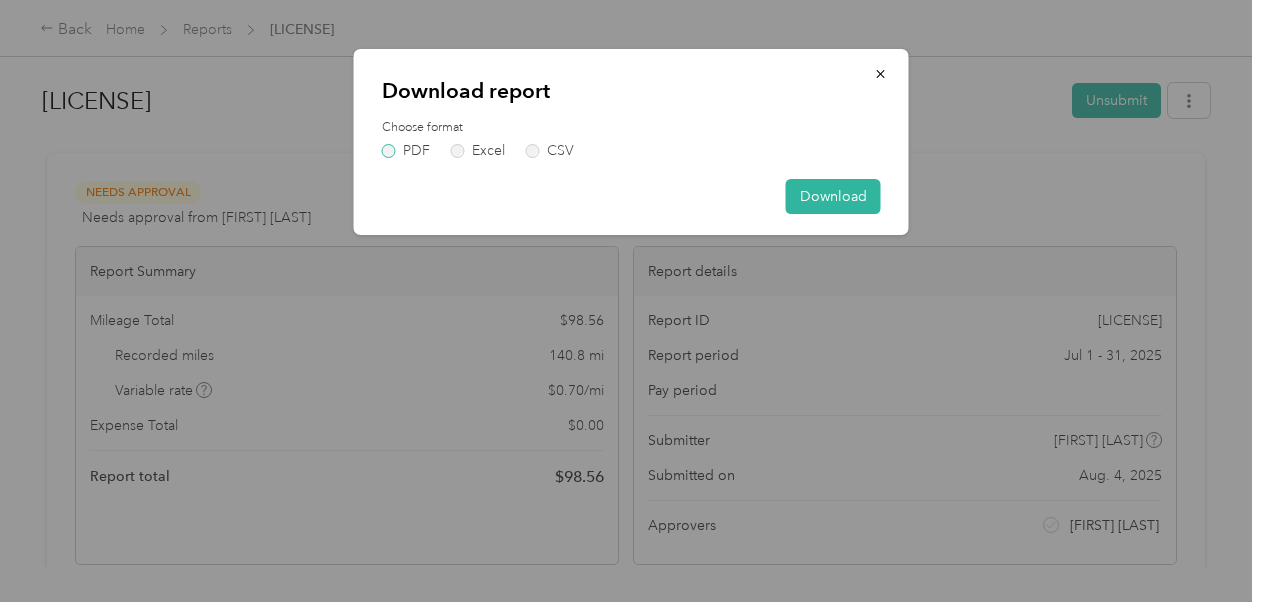 click on "PDF" at bounding box center (406, 151) 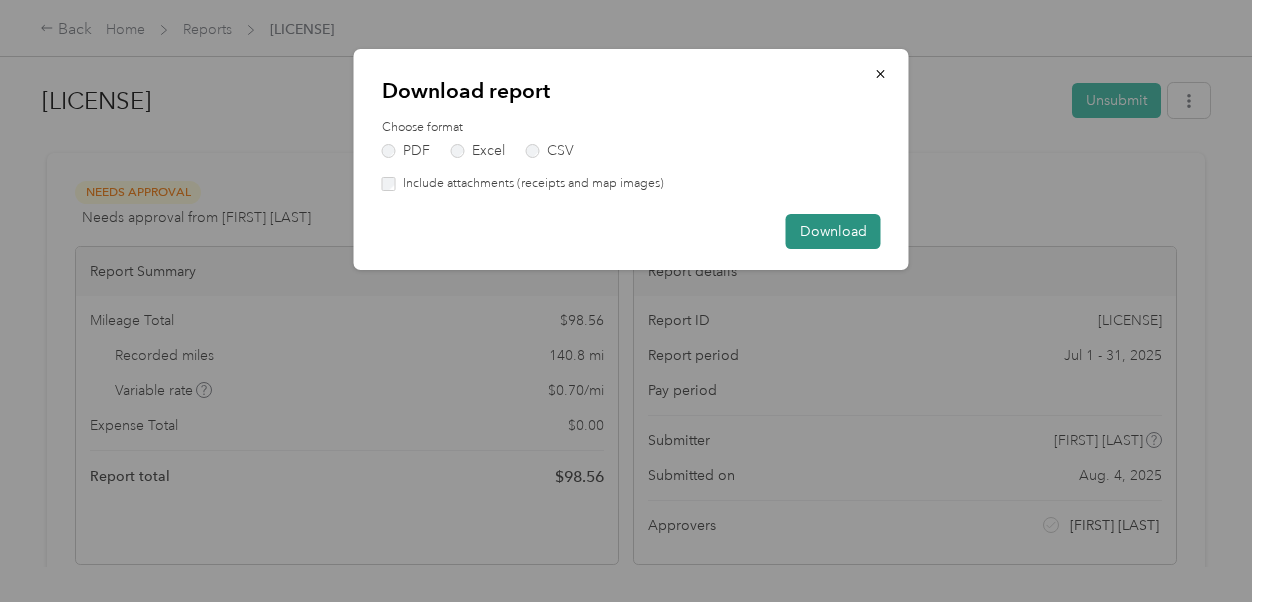click on "Download" at bounding box center (833, 231) 